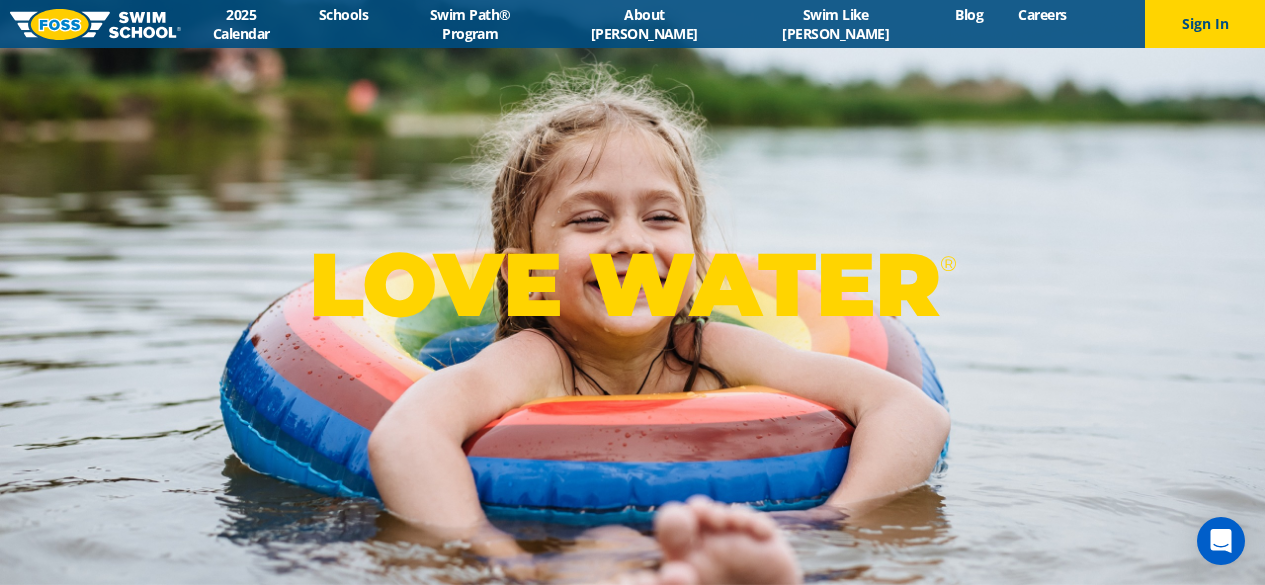 scroll, scrollTop: 0, scrollLeft: 0, axis: both 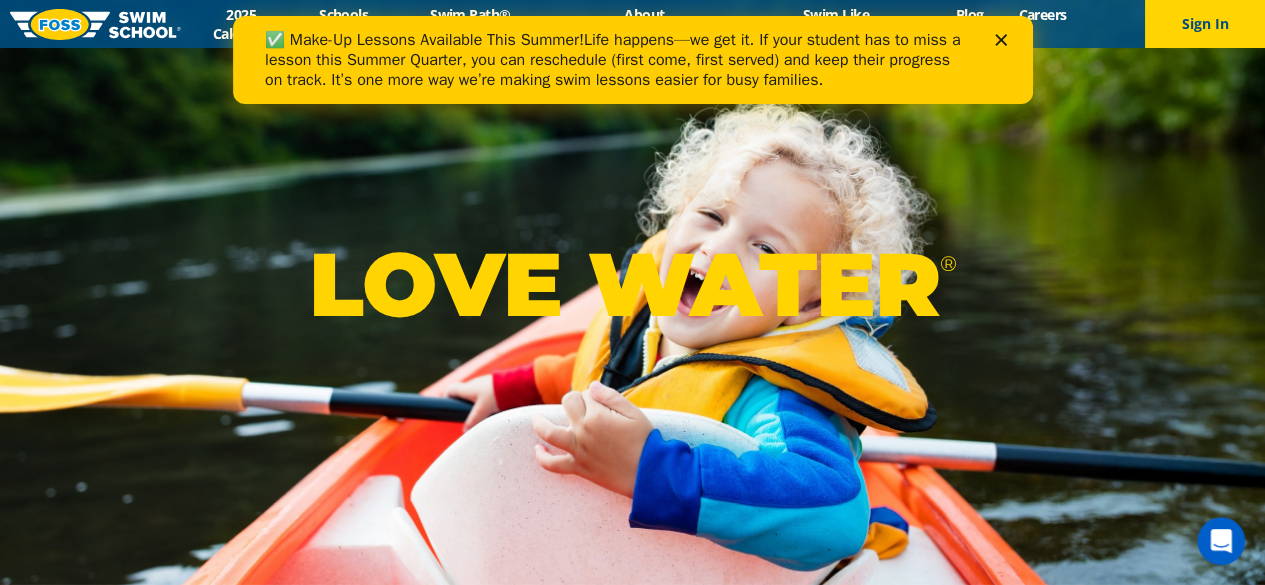 click 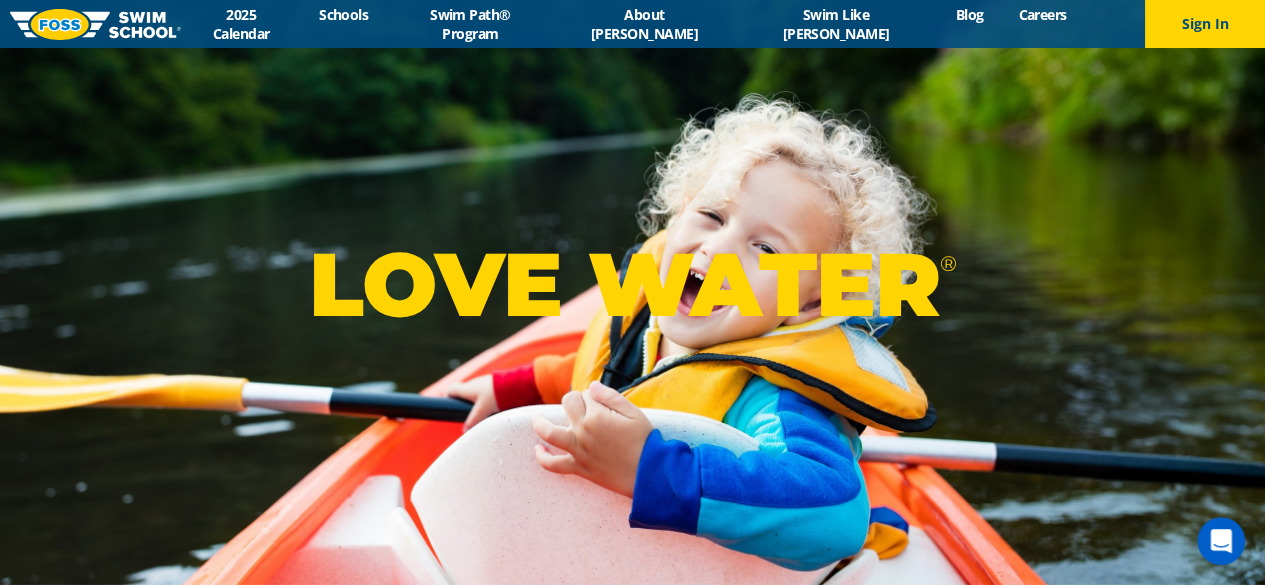 click on "Swim Path® Program" at bounding box center (470, 24) 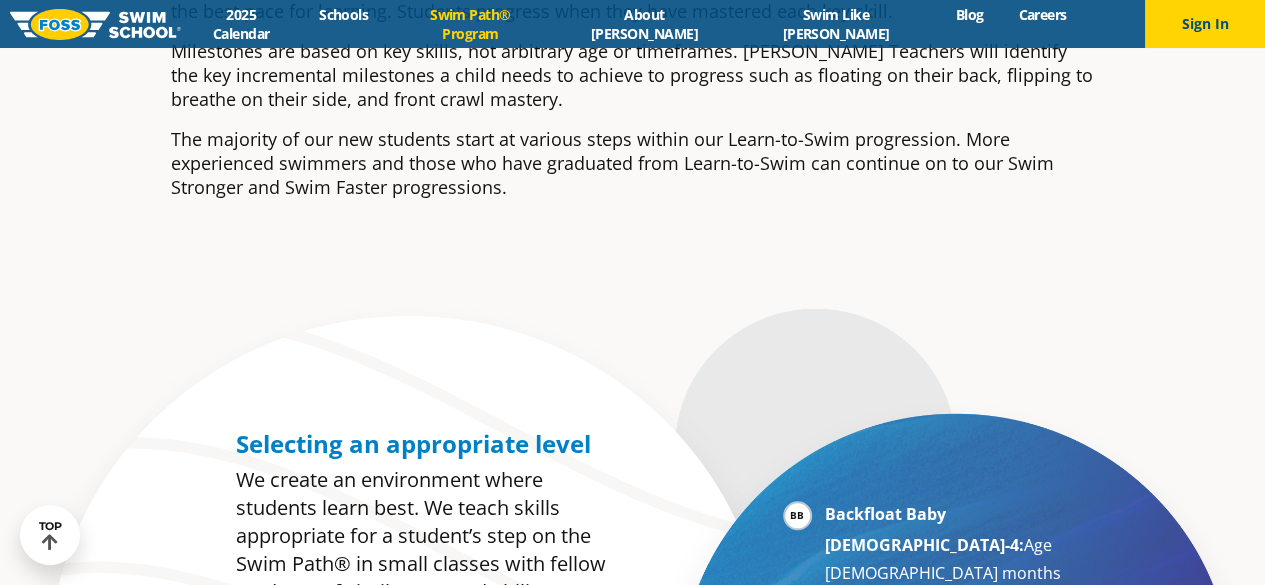scroll, scrollTop: 0, scrollLeft: 0, axis: both 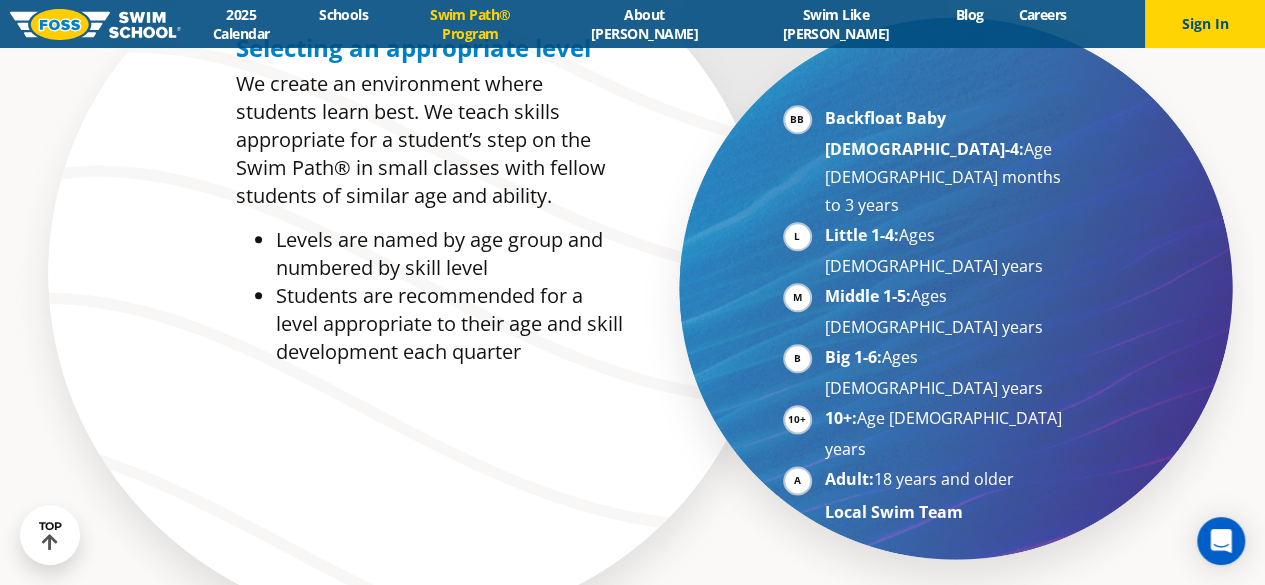click on "Little 1-4:  Ages [DEMOGRAPHIC_DATA] years" at bounding box center [947, 250] 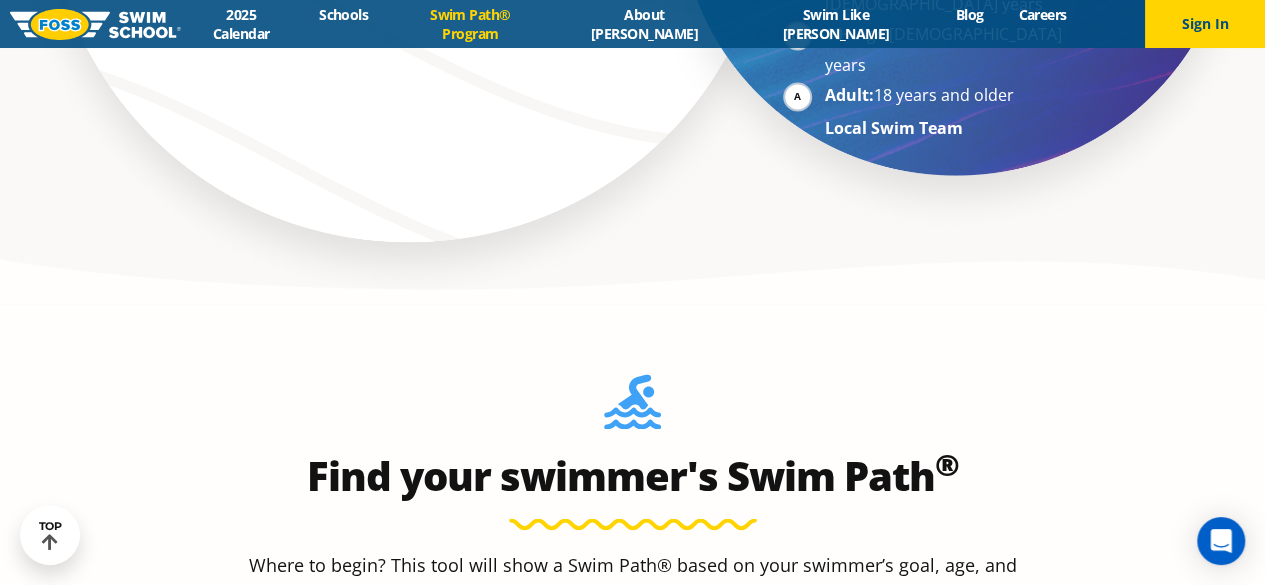 scroll, scrollTop: 1700, scrollLeft: 0, axis: vertical 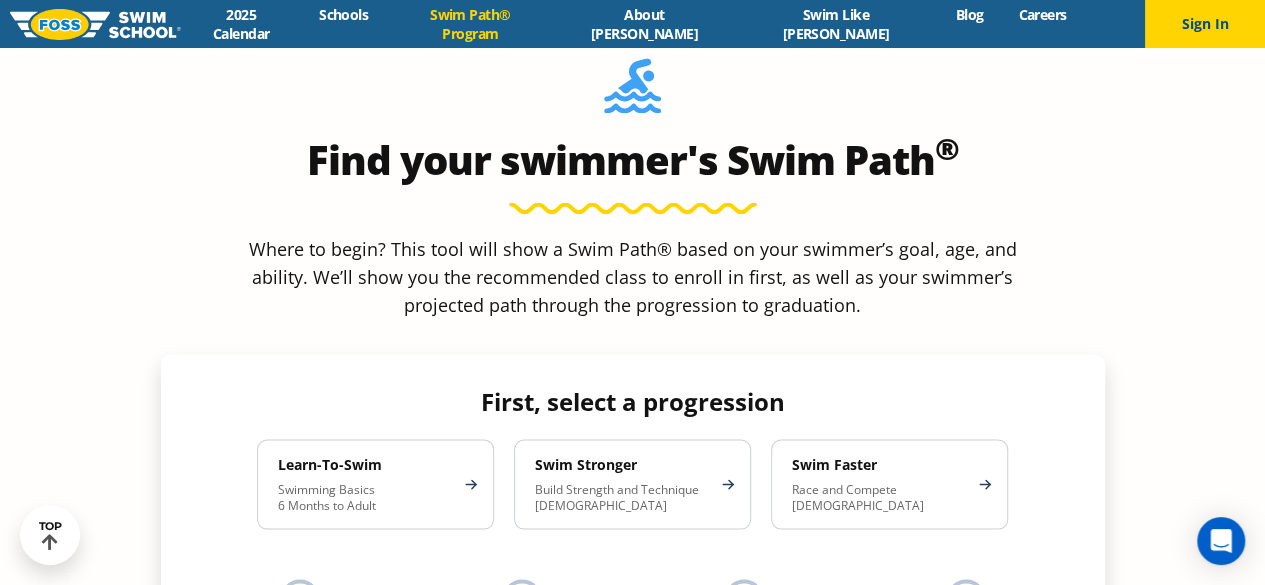 click on "Swimming Basics 6 Months to Adult" at bounding box center (365, 497) 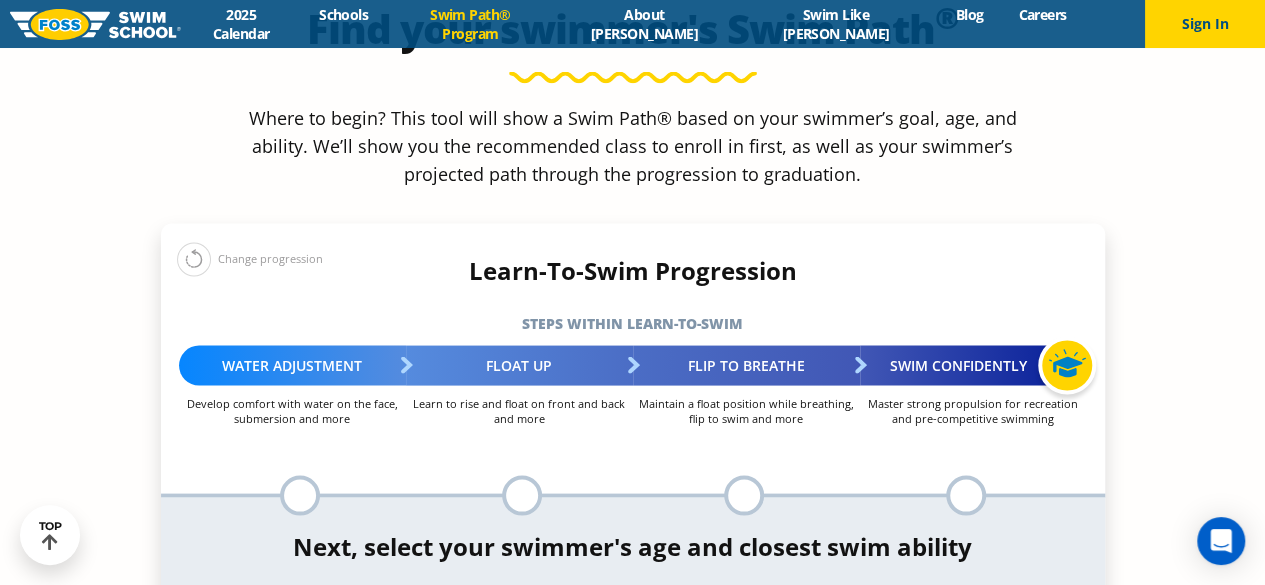 scroll, scrollTop: 1800, scrollLeft: 0, axis: vertical 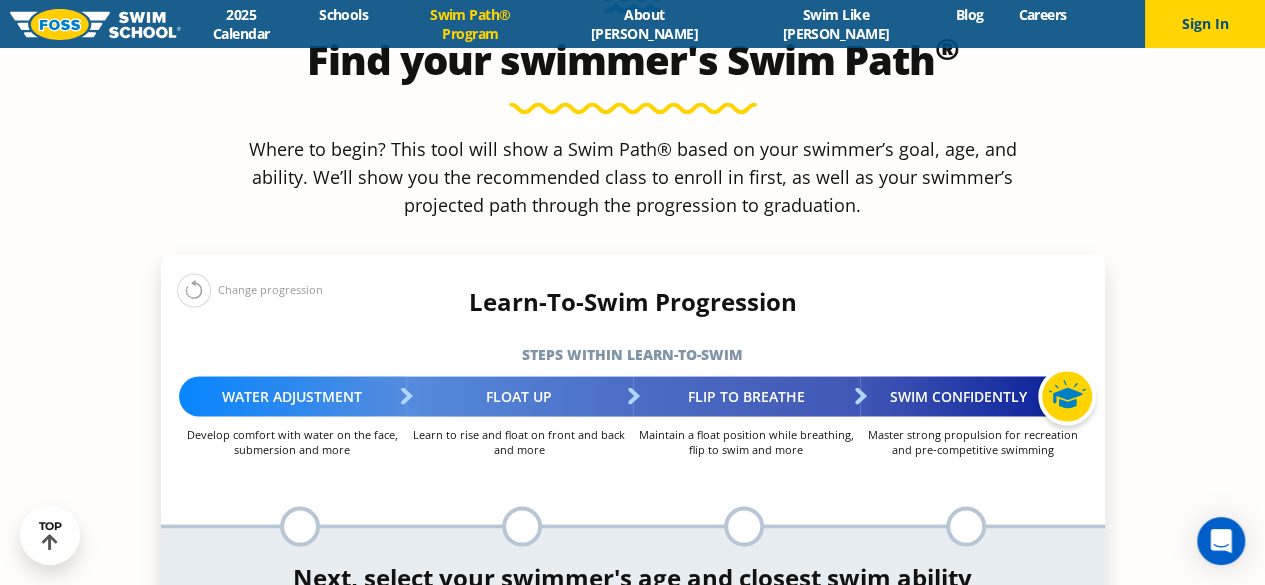 click at bounding box center [300, 526] 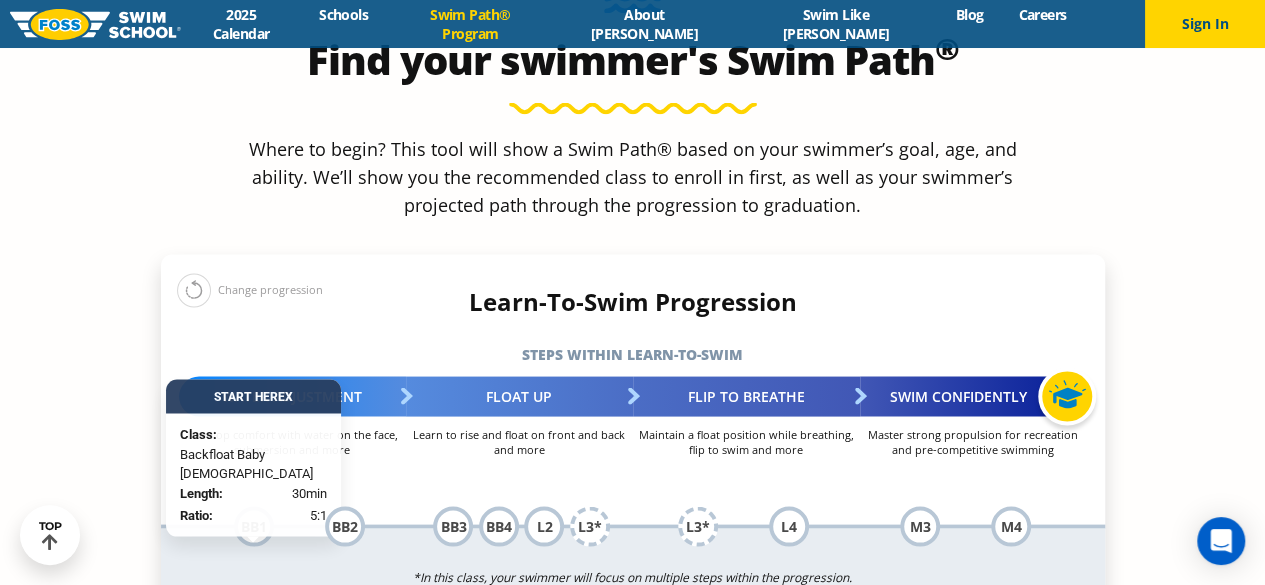 scroll, scrollTop: 1900, scrollLeft: 0, axis: vertical 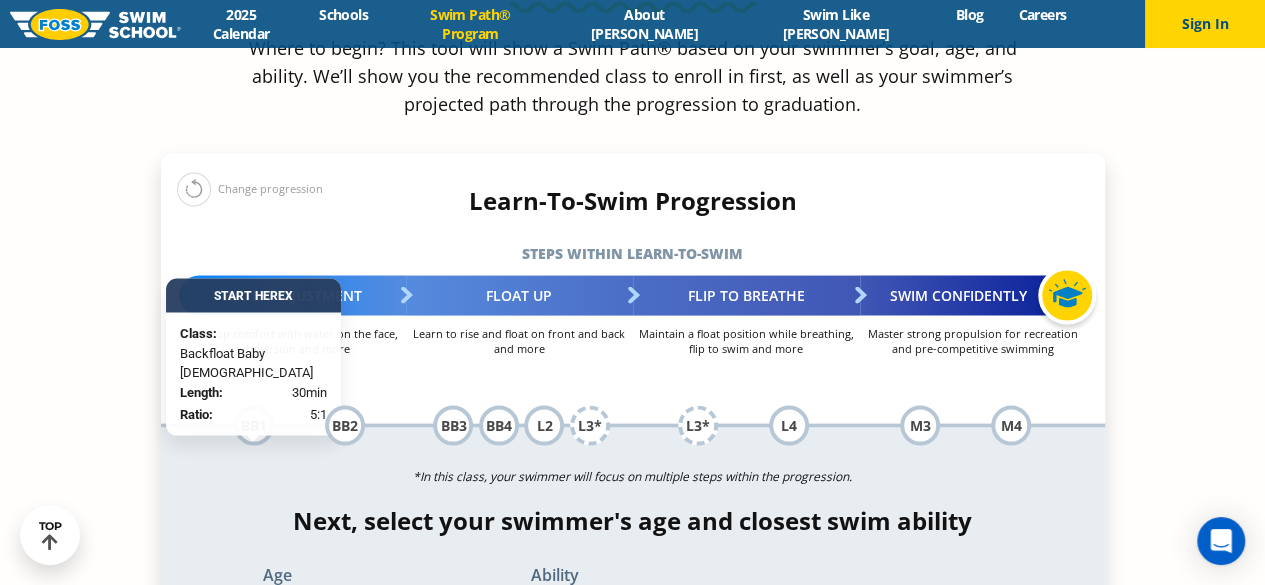 click at bounding box center (253, 438) 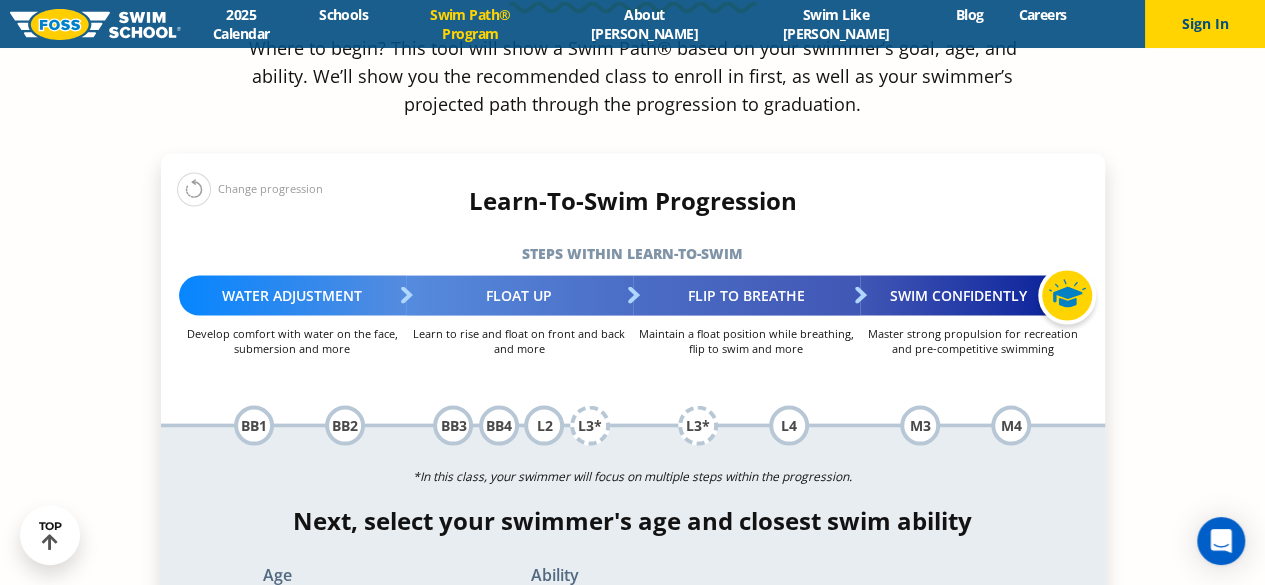 scroll, scrollTop: 2100, scrollLeft: 0, axis: vertical 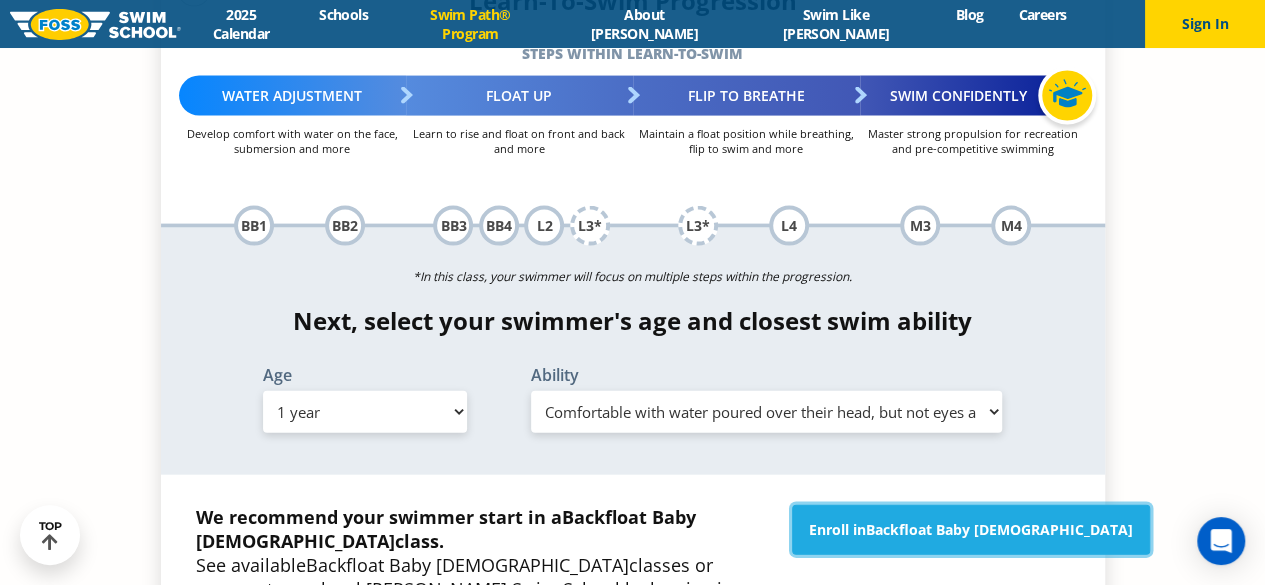 click on "Backfloat Baby [DEMOGRAPHIC_DATA]" at bounding box center (999, 529) 